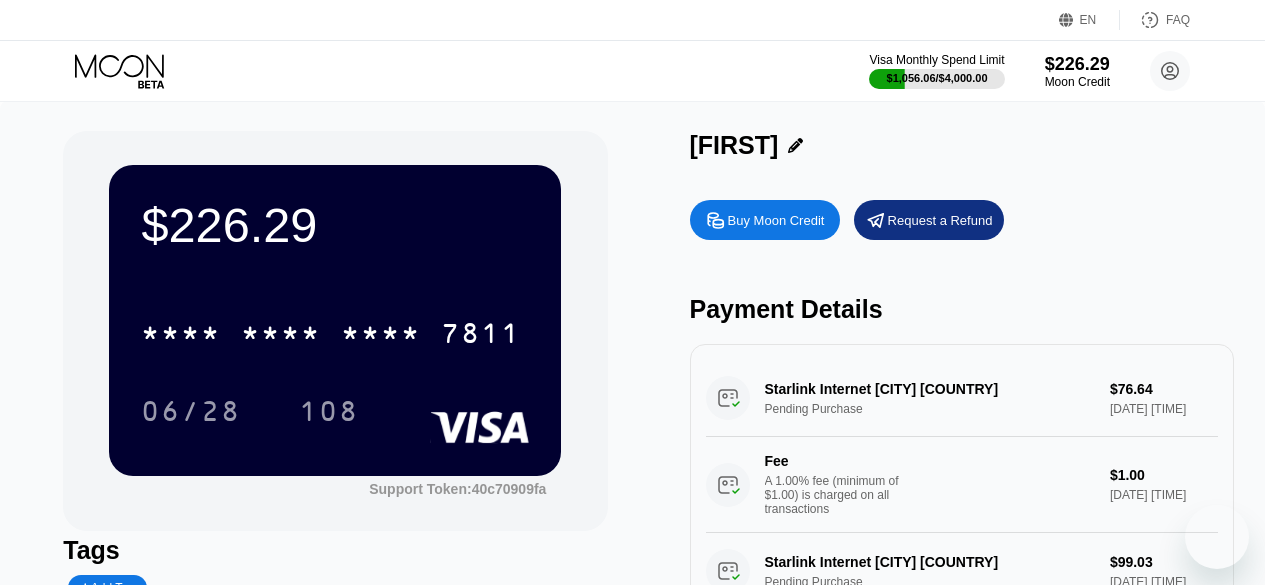 scroll, scrollTop: 0, scrollLeft: 0, axis: both 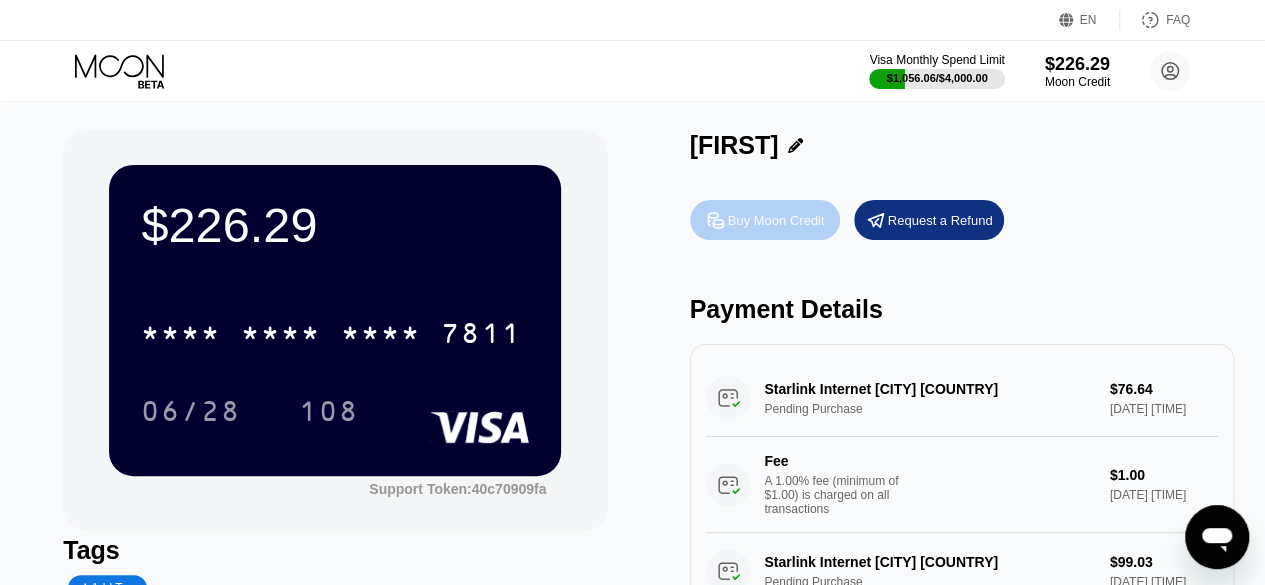 click on "Buy Moon Credit" at bounding box center (765, 220) 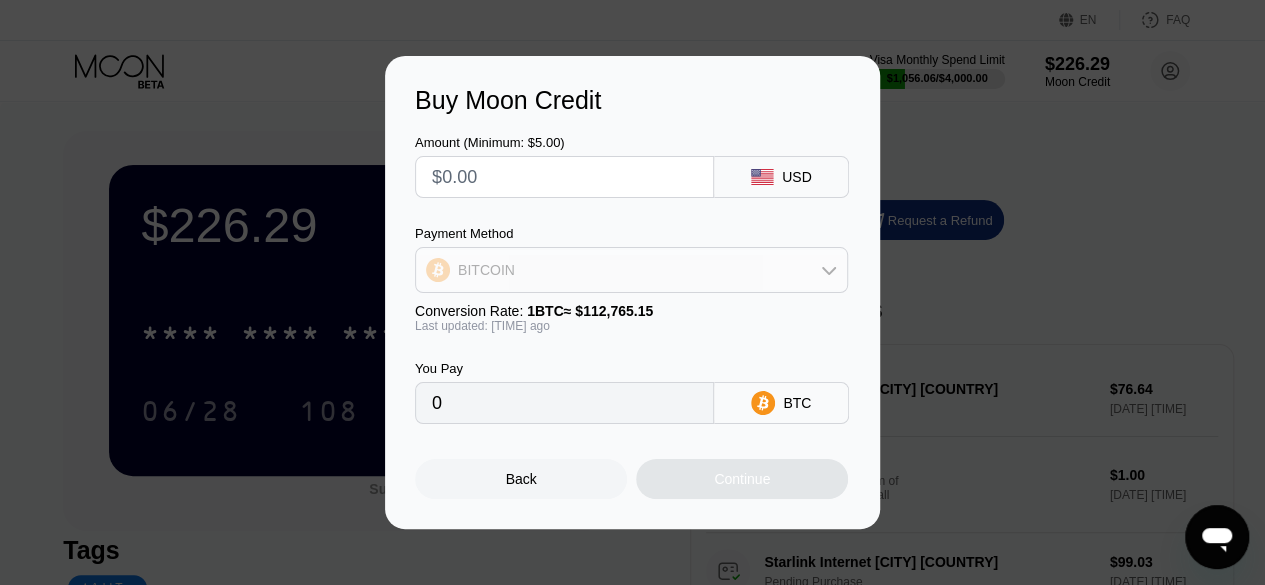 click on "BITCOIN" at bounding box center (631, 270) 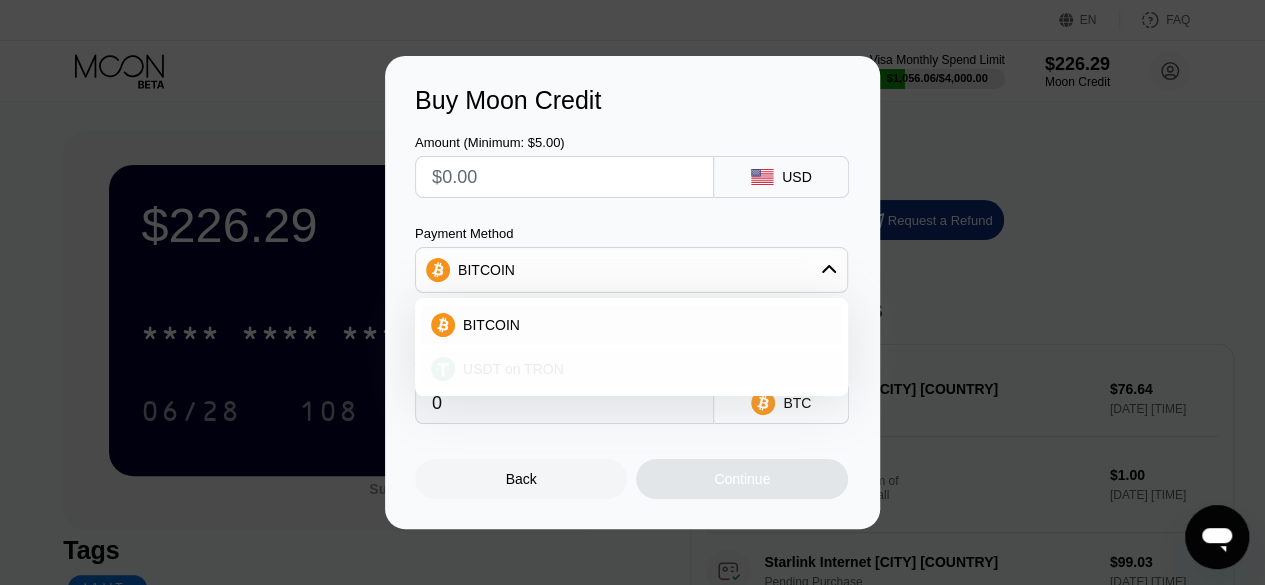 click on "USDT on TRON" at bounding box center [631, 369] 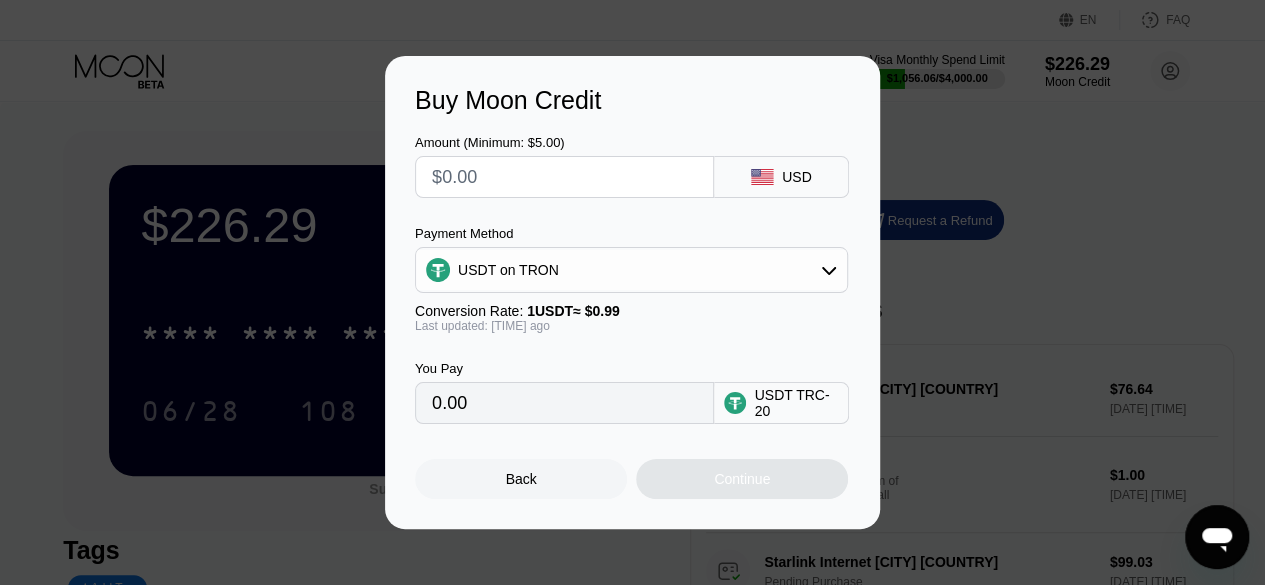 click on "Back" at bounding box center [521, 479] 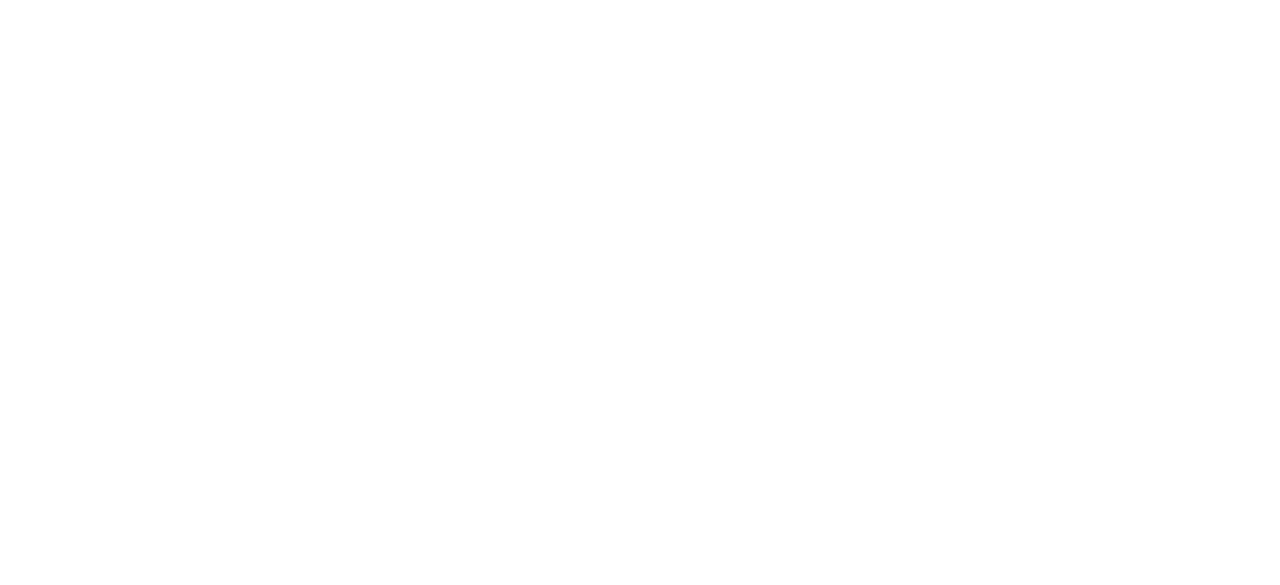 scroll, scrollTop: 0, scrollLeft: 0, axis: both 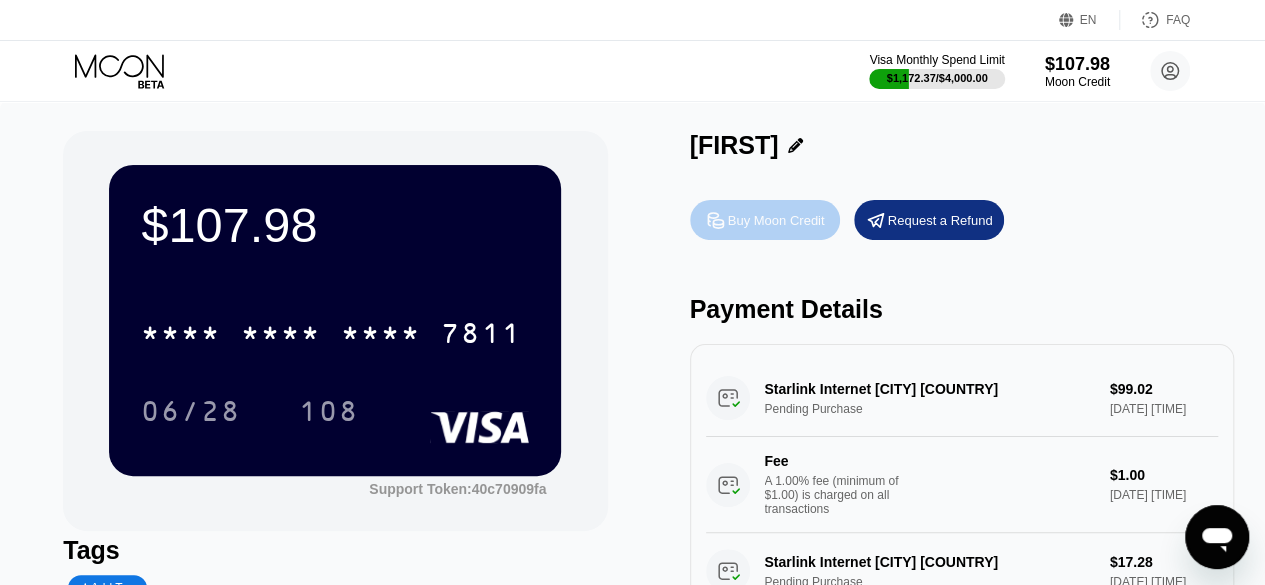 click on "Buy Moon Credit" at bounding box center (776, 220) 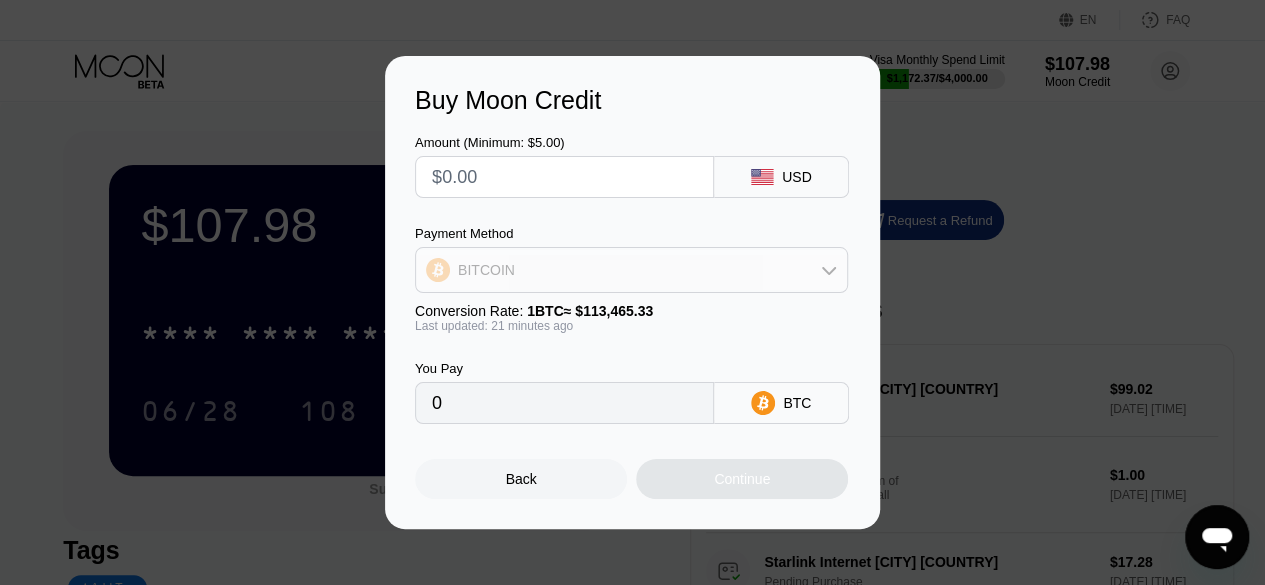 click on "BITCOIN" at bounding box center [631, 270] 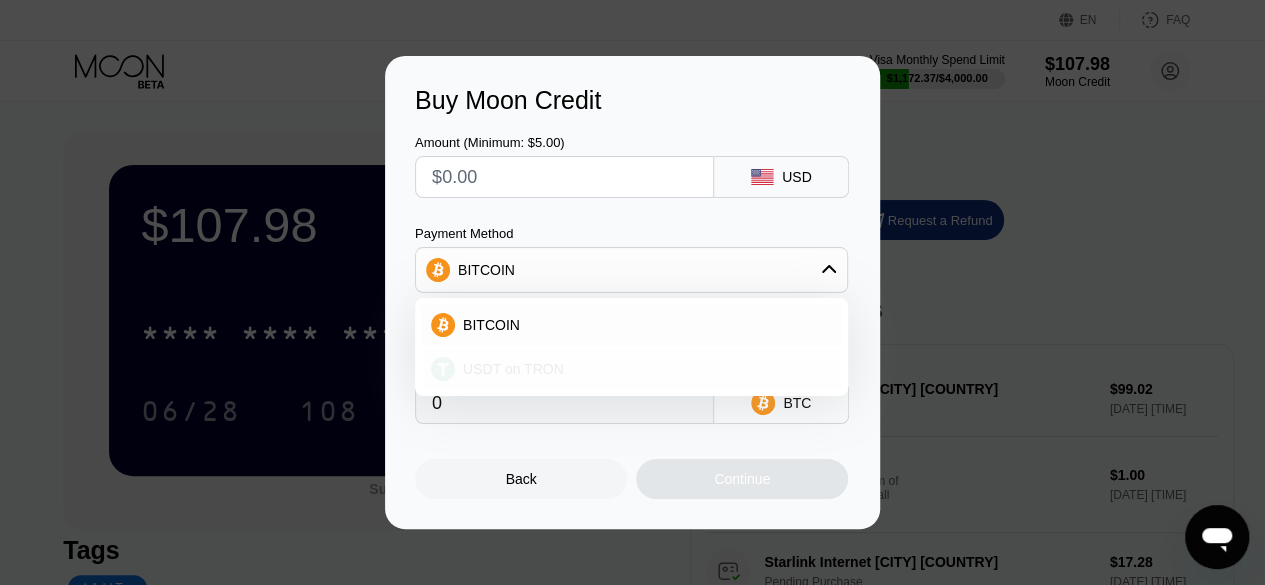 click on "USDT on TRON" at bounding box center (631, 369) 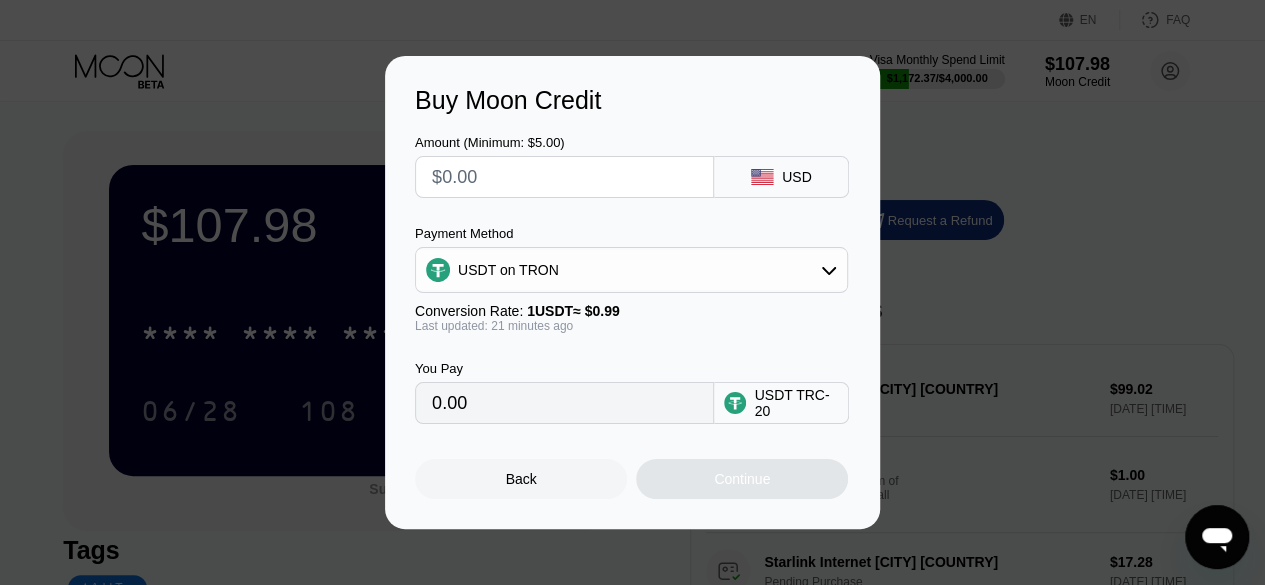 click at bounding box center (564, 177) 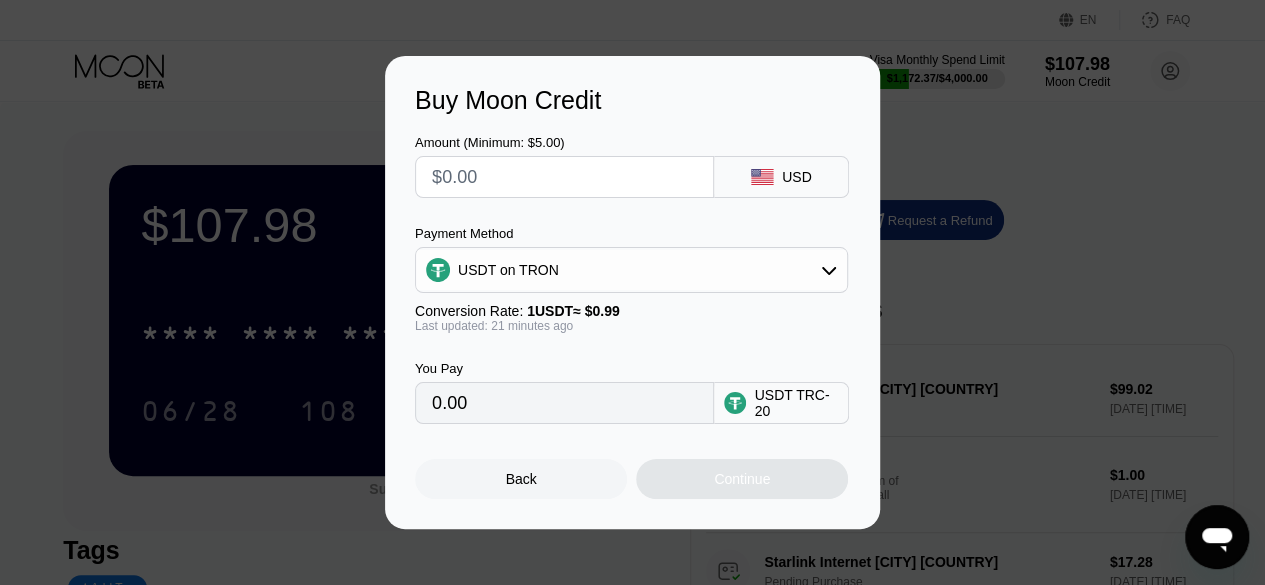 type on "$2" 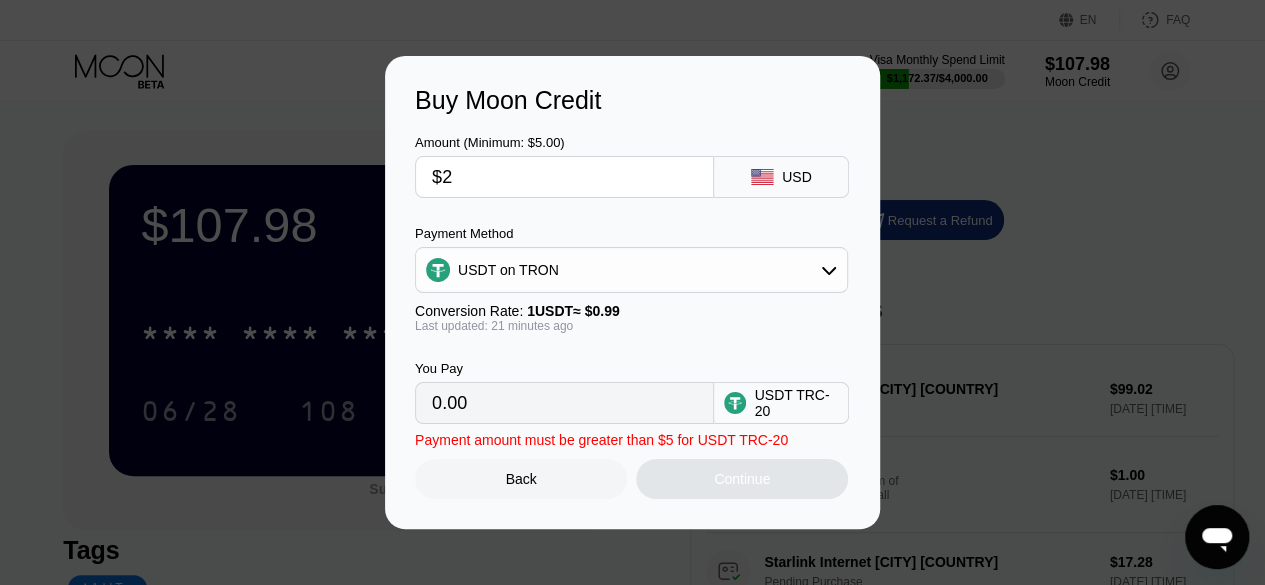 type on "2.02" 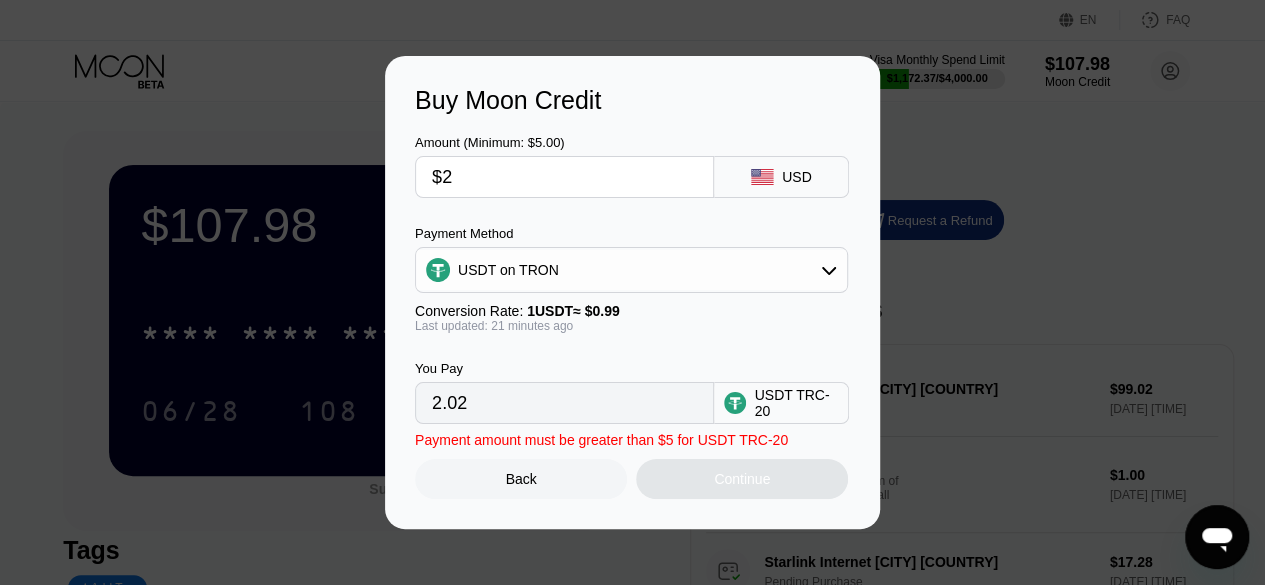 type on "$20" 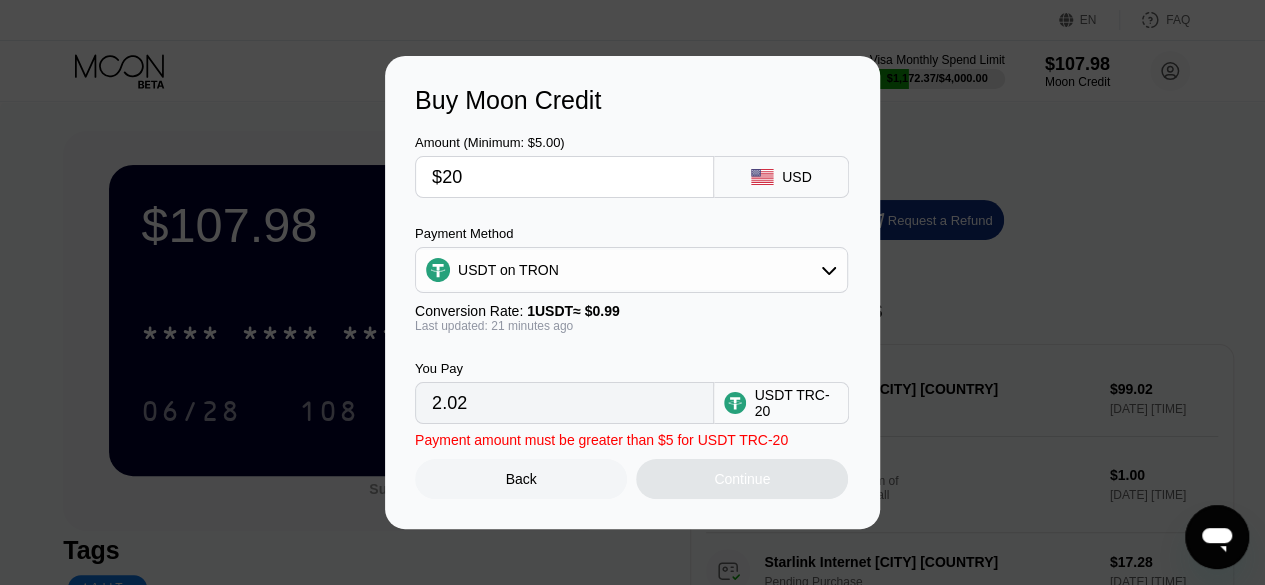 type on "20.20" 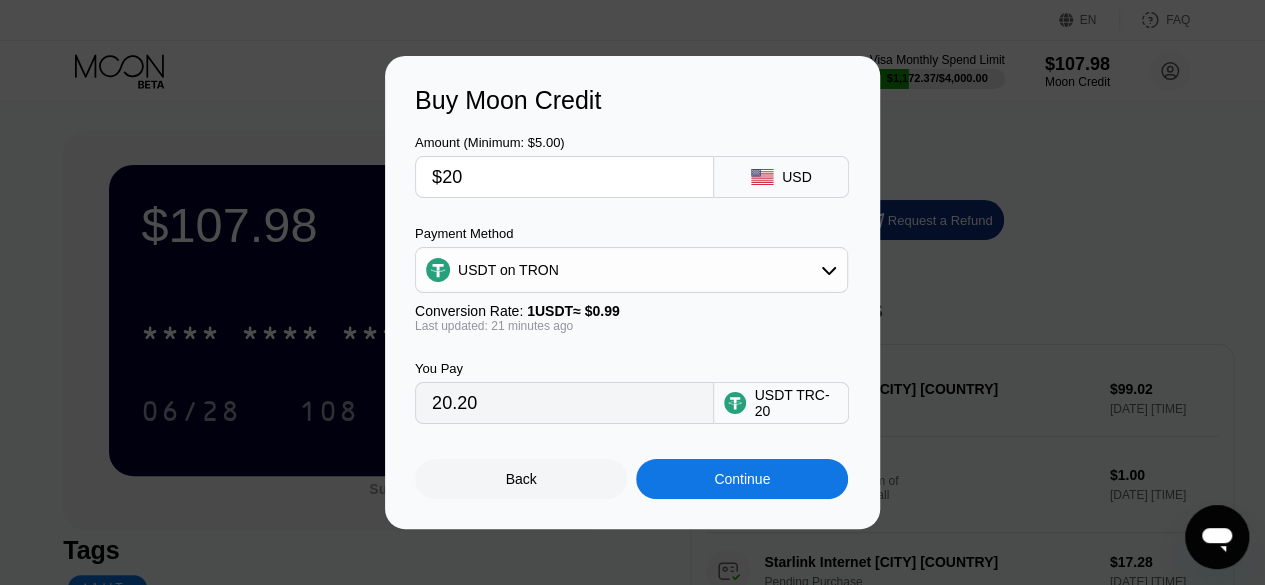 type on "$200" 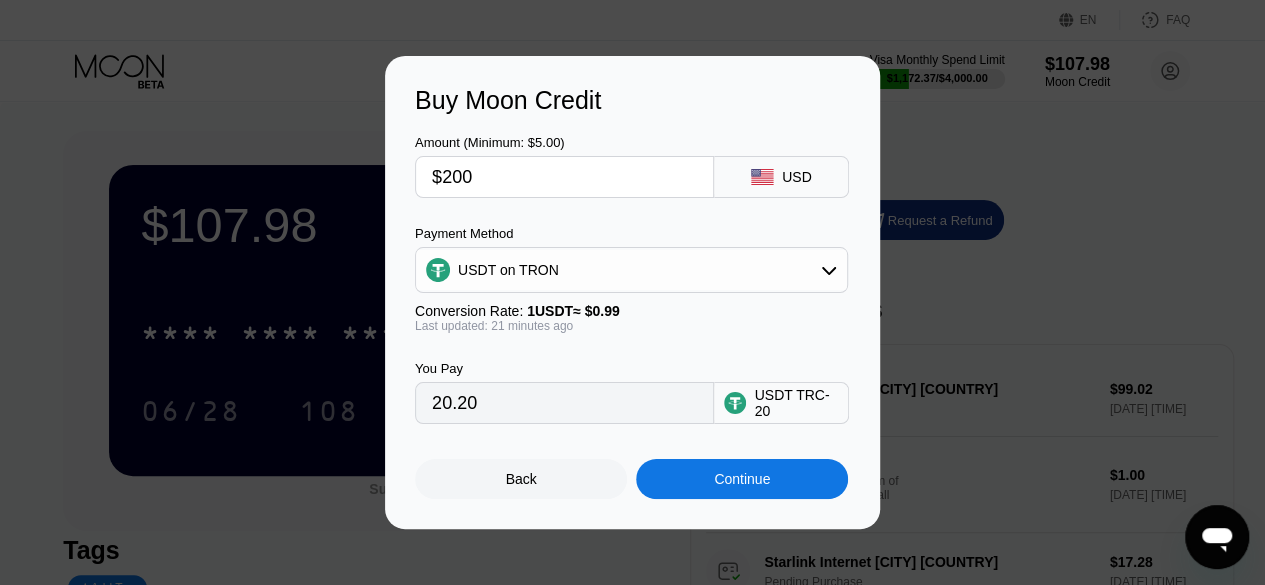 type on "202.02" 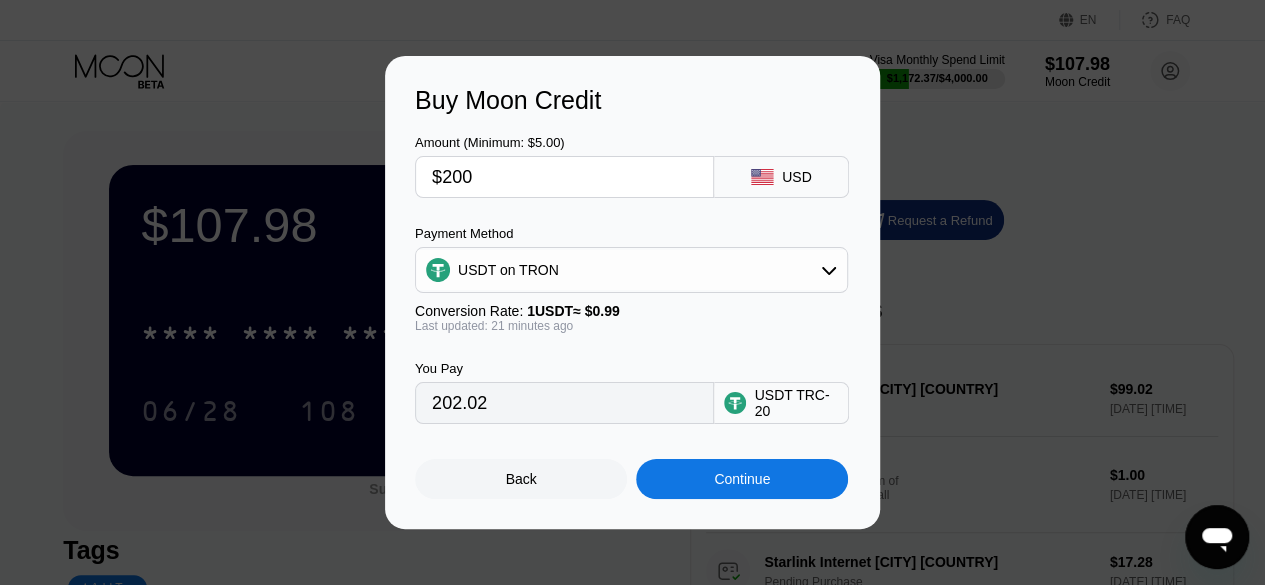 type on "$200" 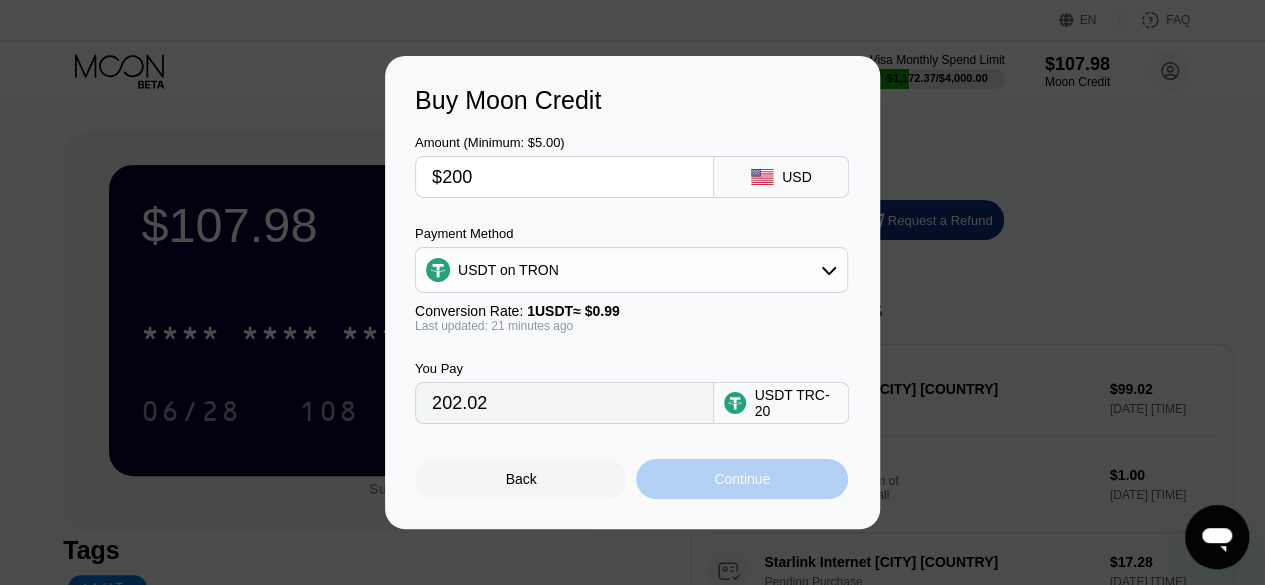 click on "Continue" at bounding box center (742, 479) 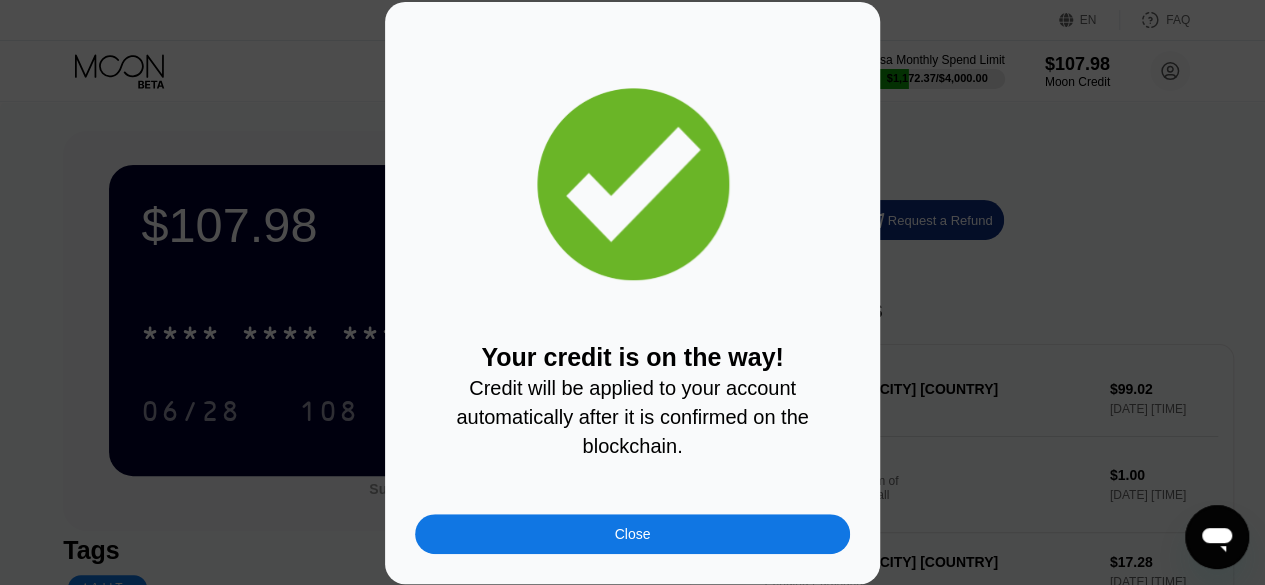click on "Close" at bounding box center [632, 534] 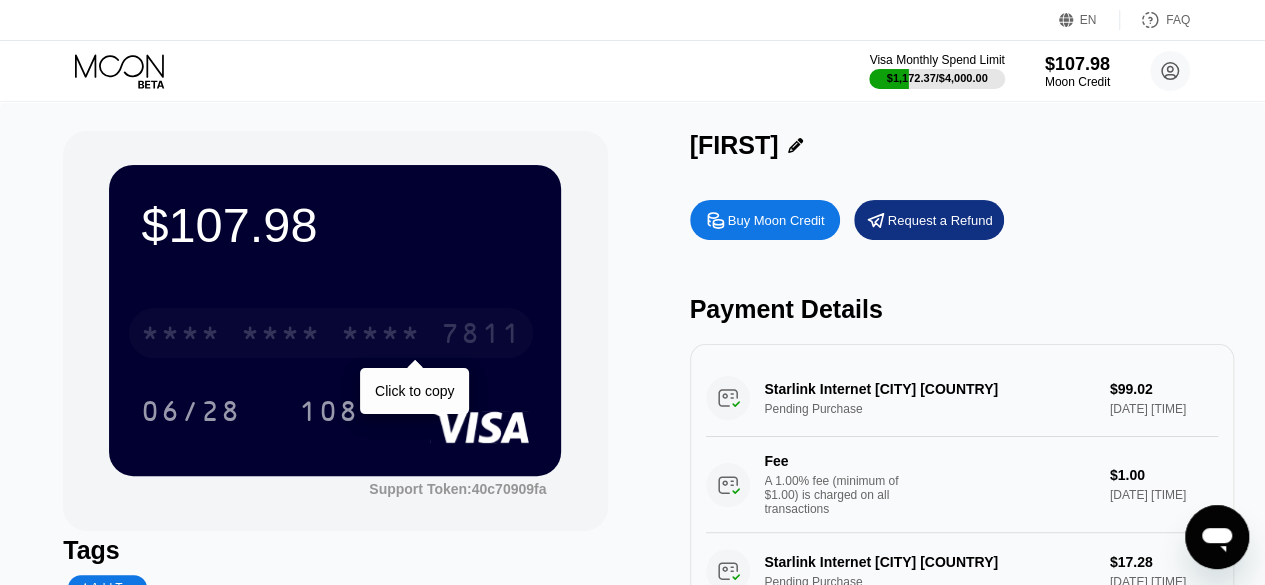 click on "* * * * * * * * * * * * 7811" at bounding box center [331, 333] 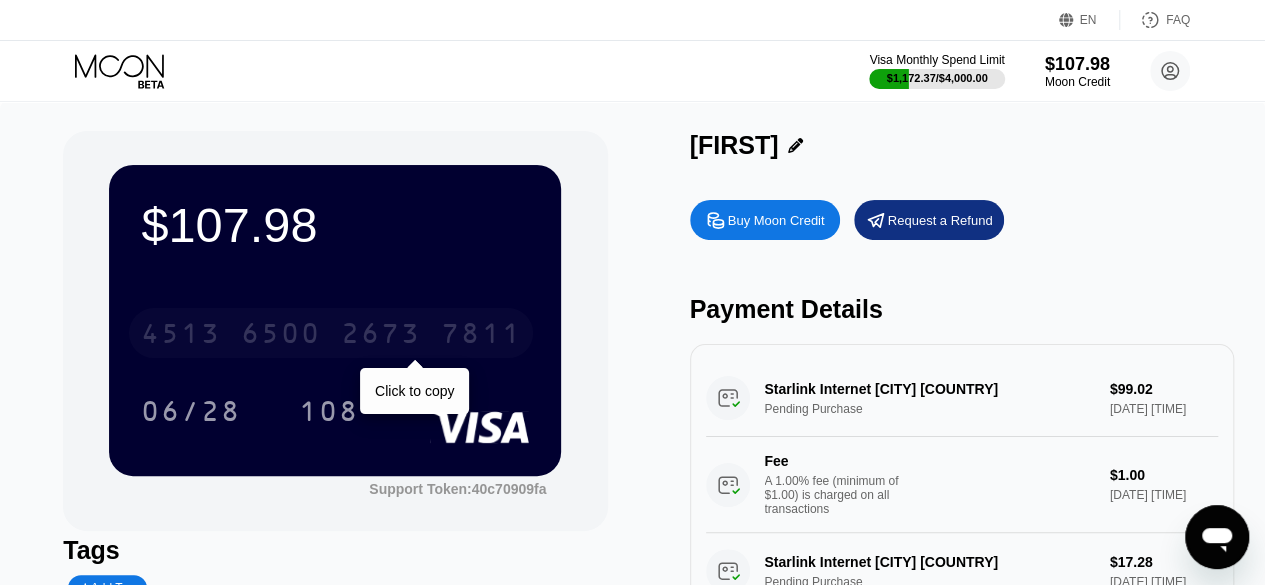 click on "4513 6500 2673 7811" at bounding box center (331, 333) 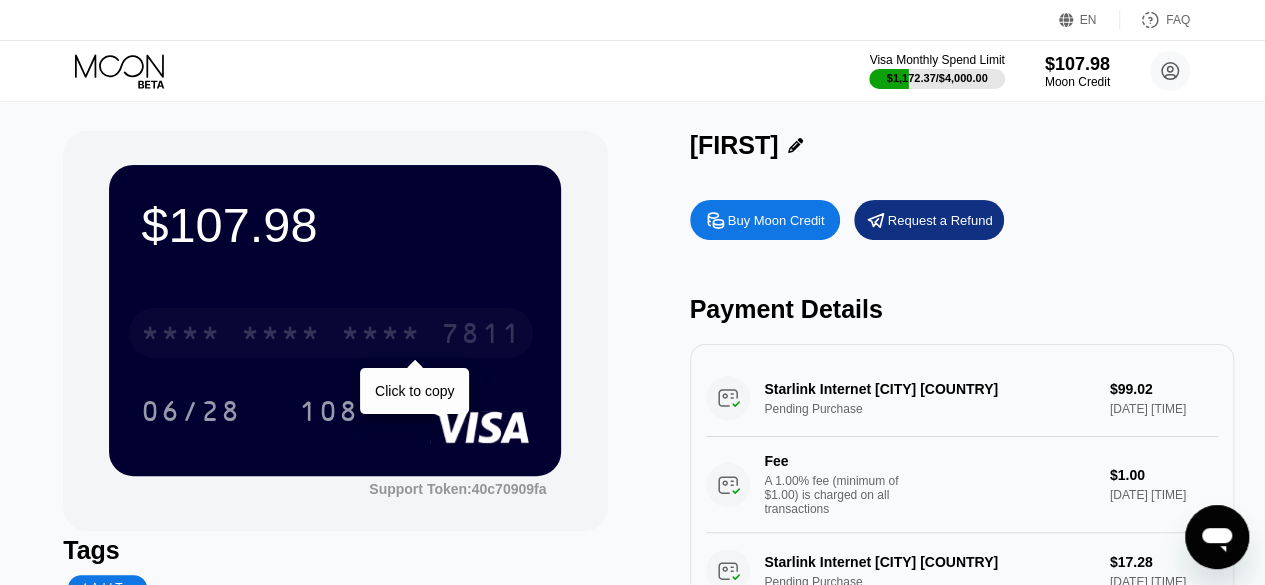 click on "* * * *" at bounding box center (381, 336) 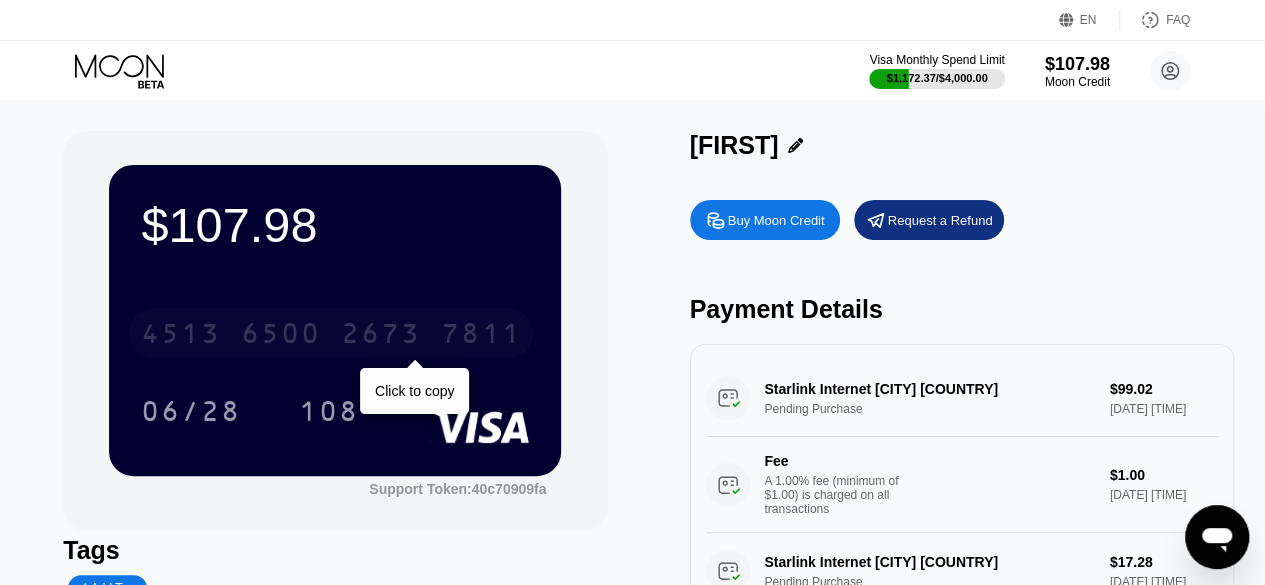 click on "7811" at bounding box center [481, 336] 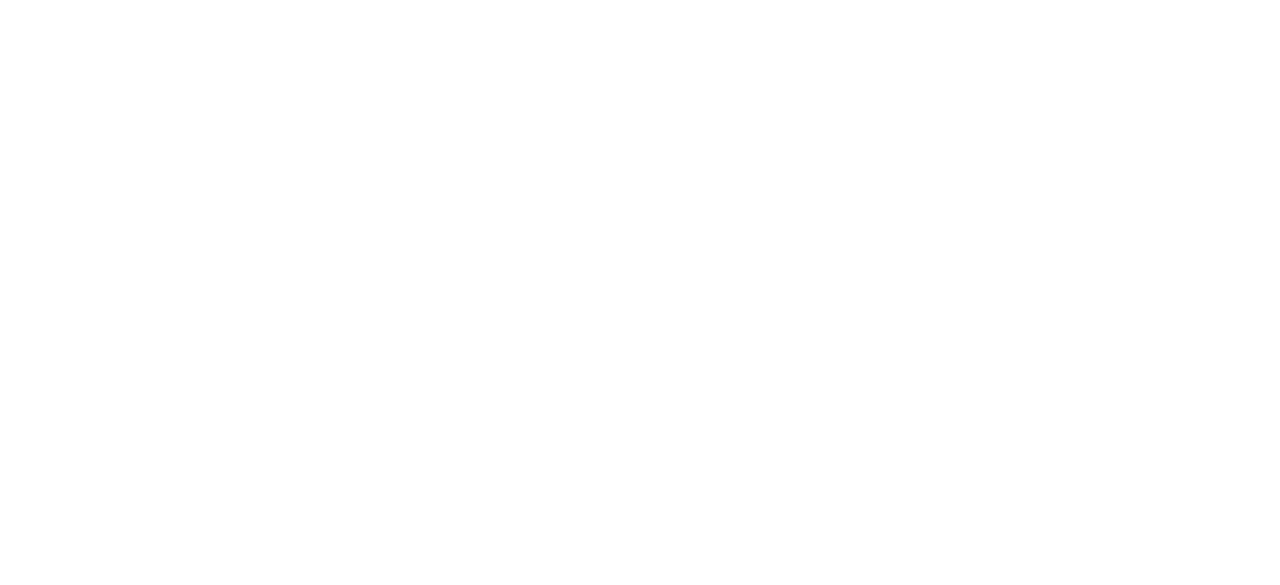 scroll, scrollTop: 0, scrollLeft: 0, axis: both 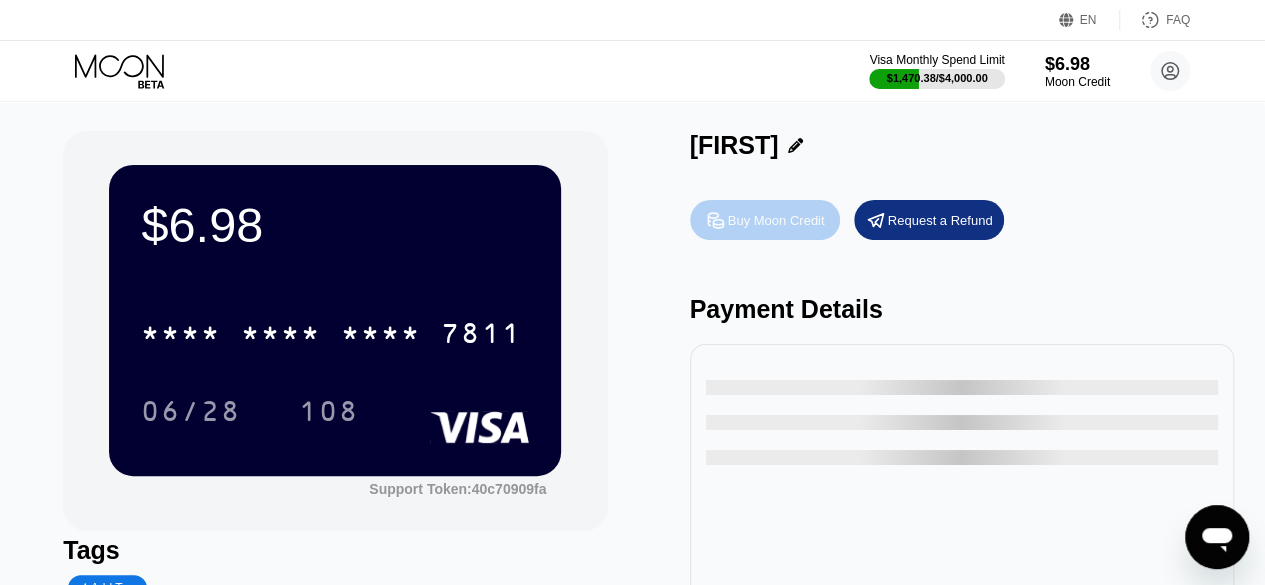 click on "Buy Moon Credit" at bounding box center (765, 220) 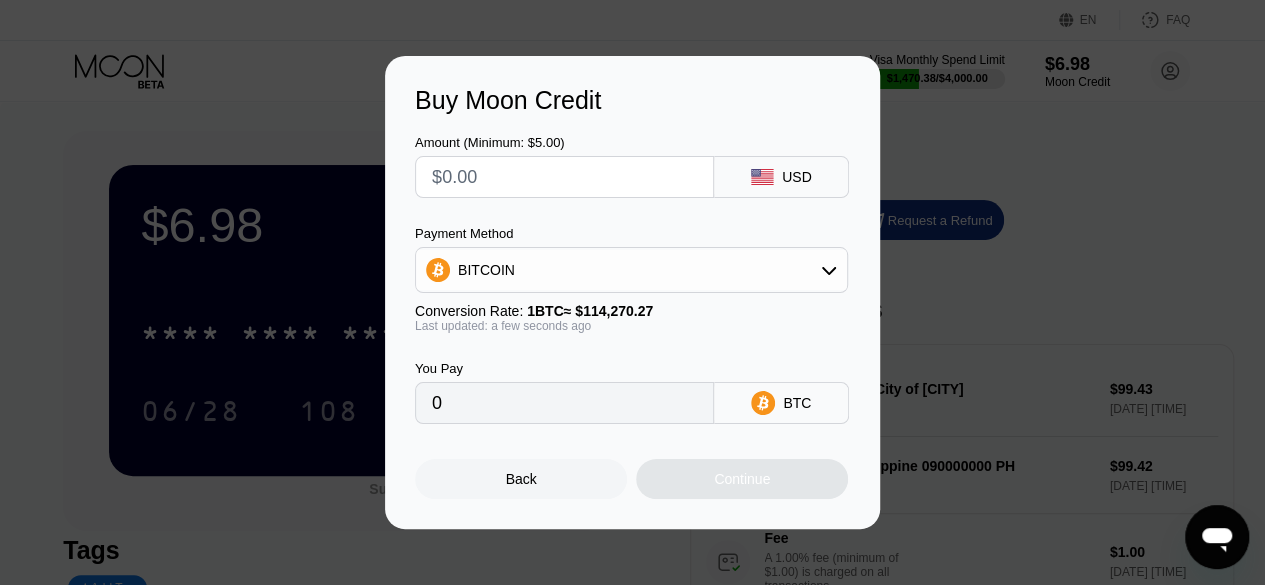 click at bounding box center (564, 177) 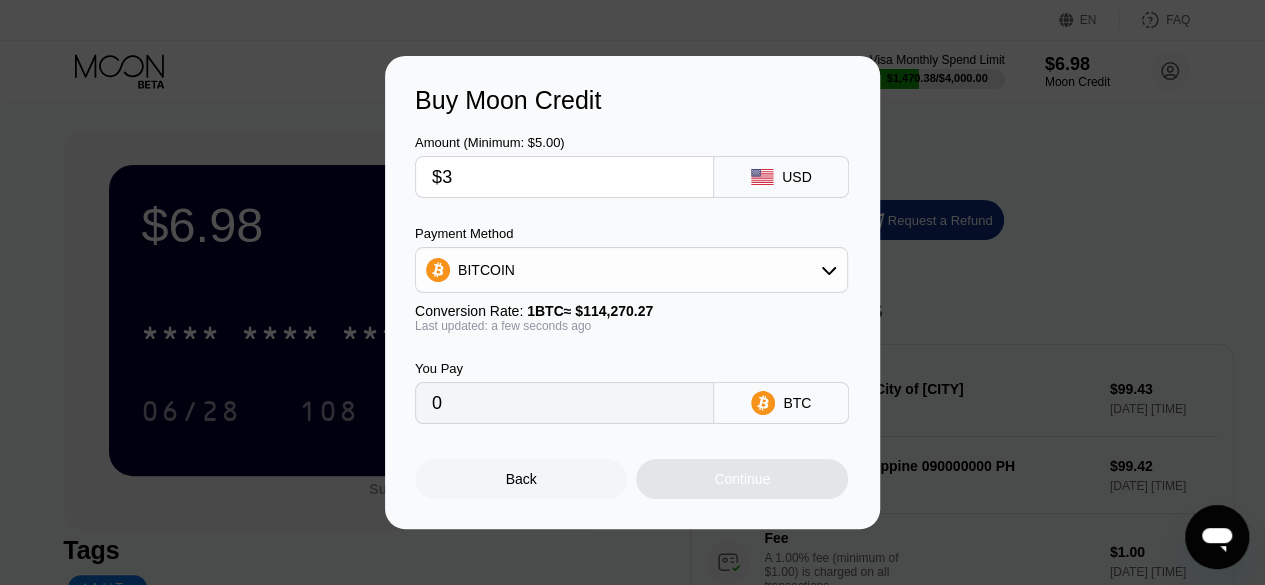 type on "0.00002626" 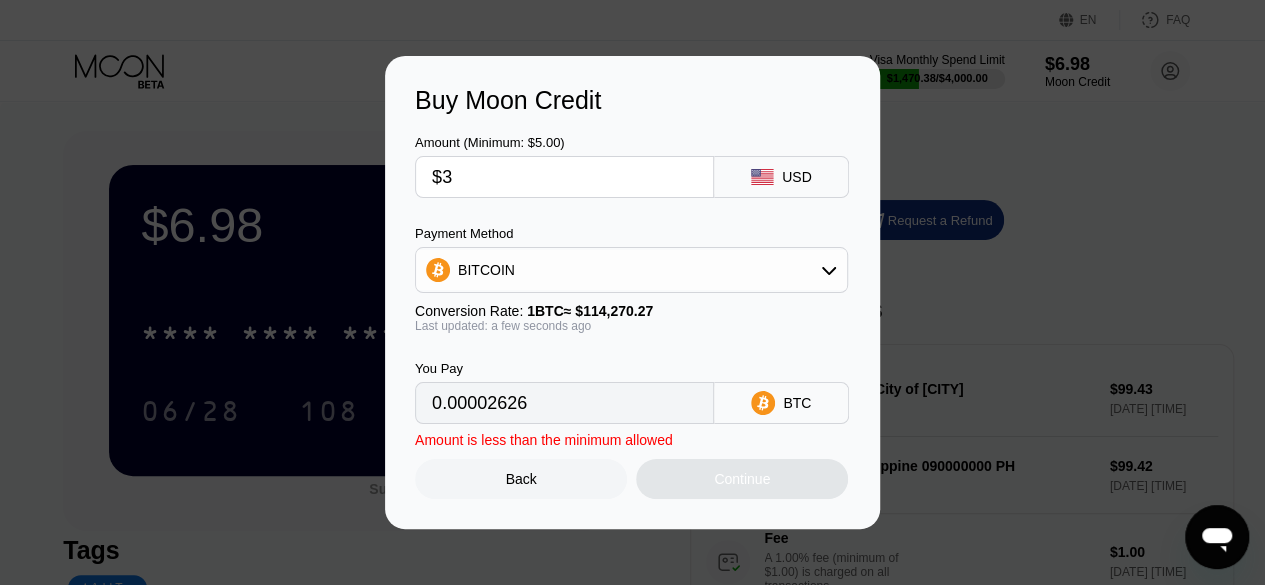 type on "$30" 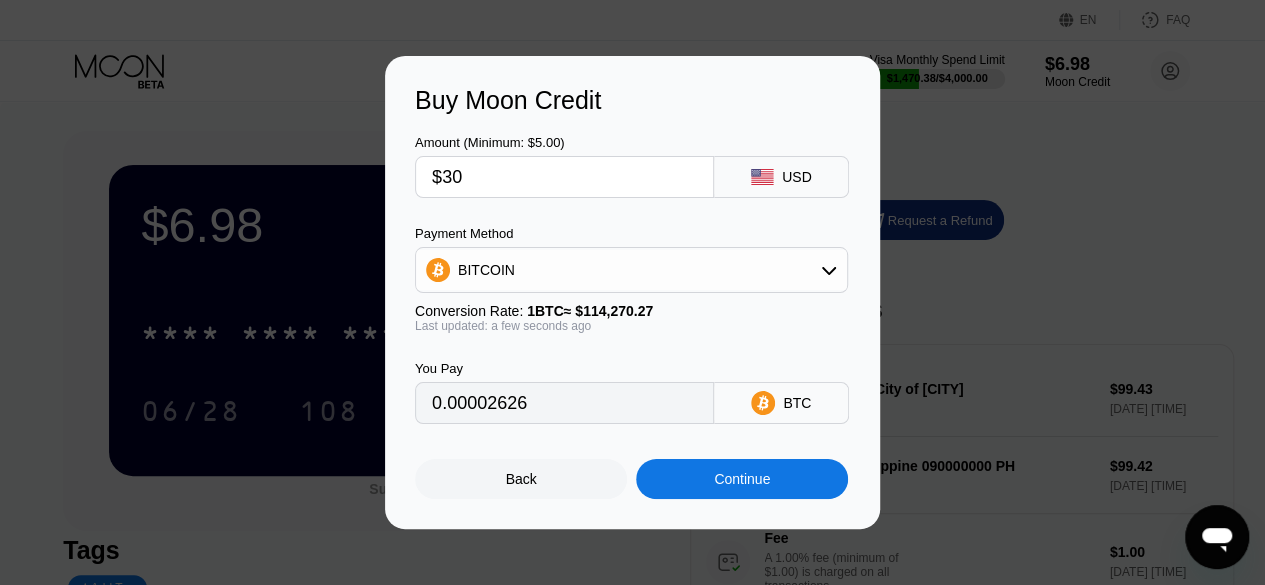 type on "0.00026254" 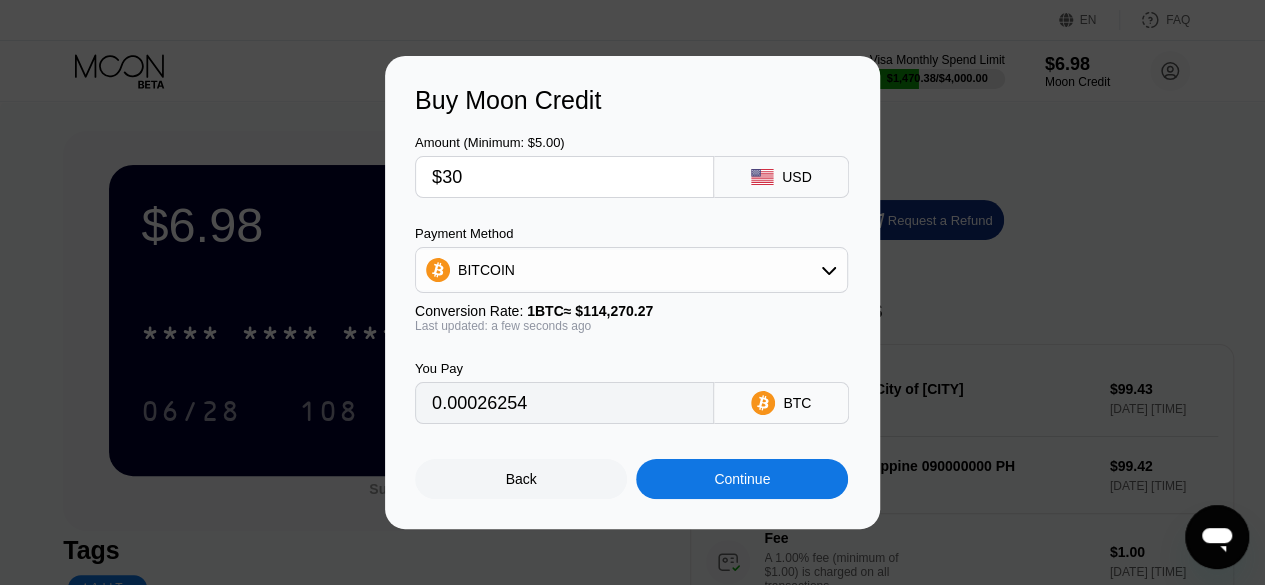 type on "$300" 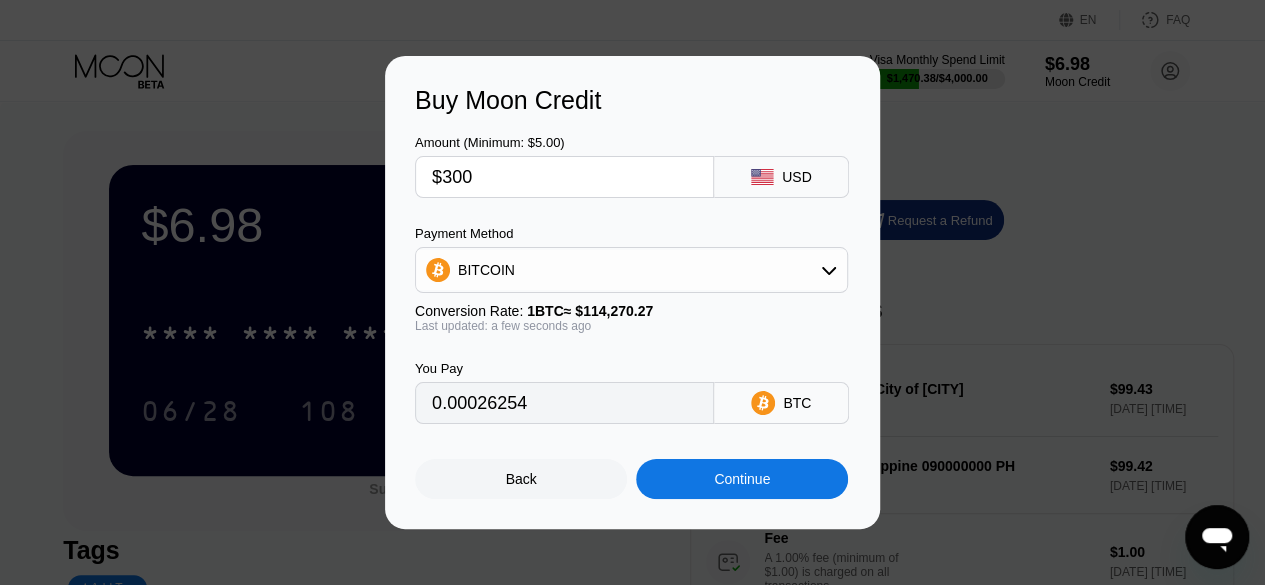 type on "0.00262536" 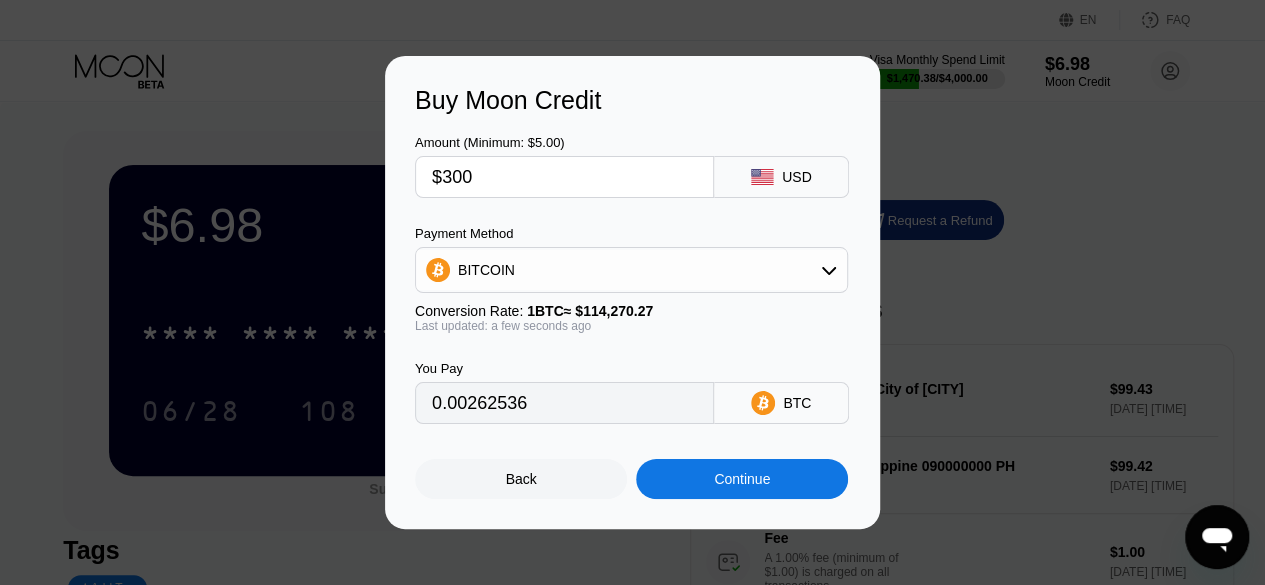 type on "$300" 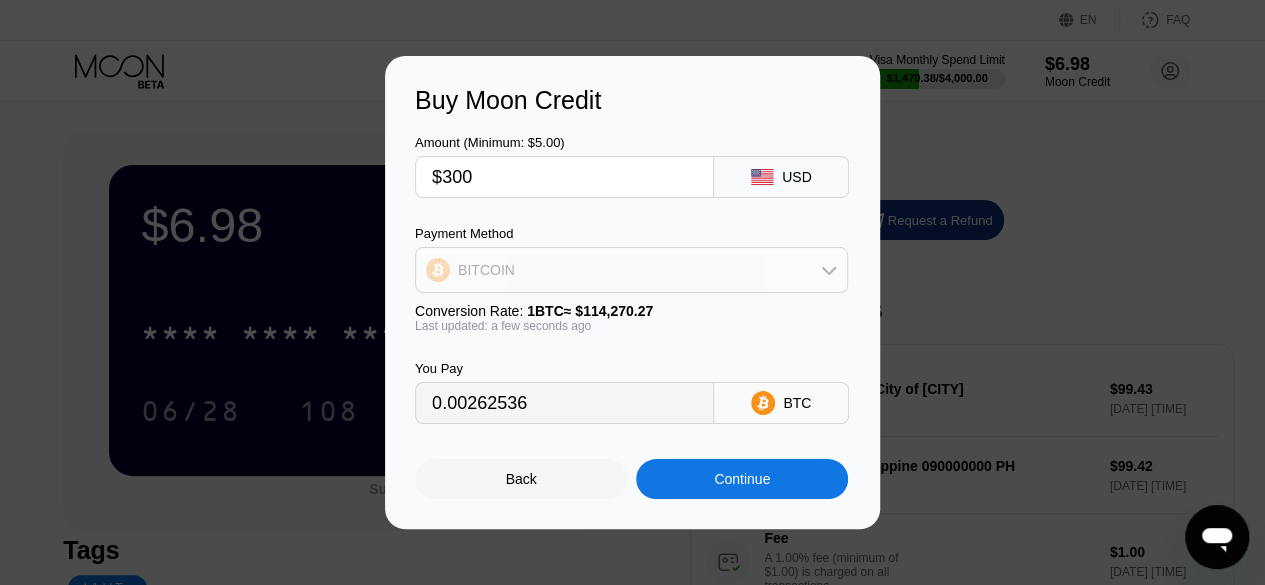 click on "BITCOIN" at bounding box center (631, 270) 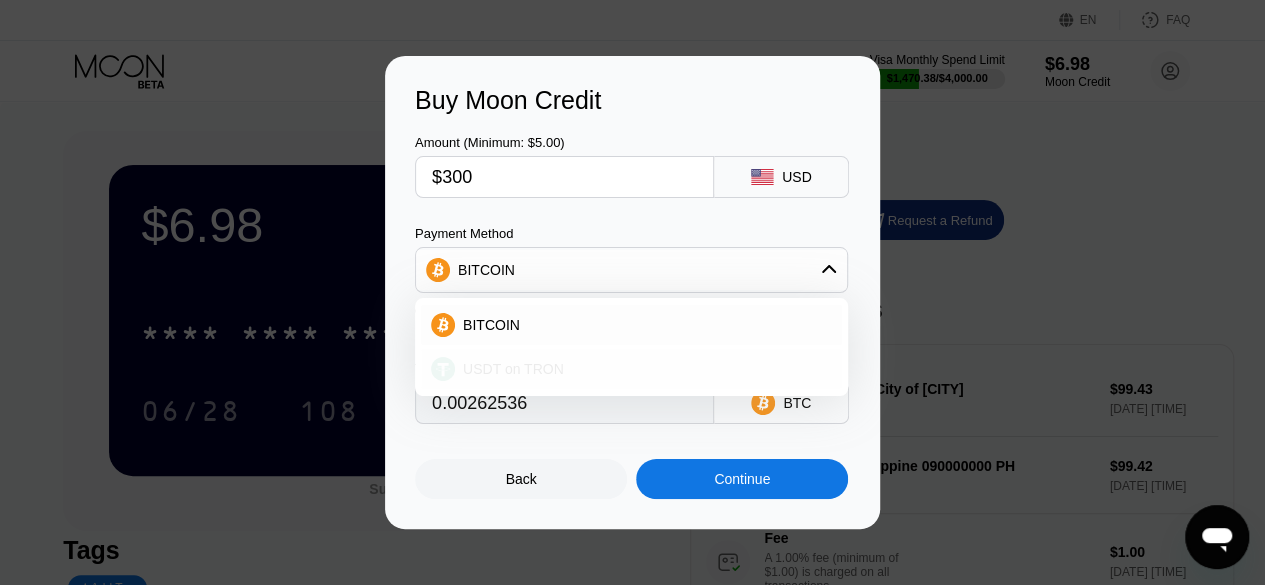 click on "USDT on TRON" at bounding box center (513, 369) 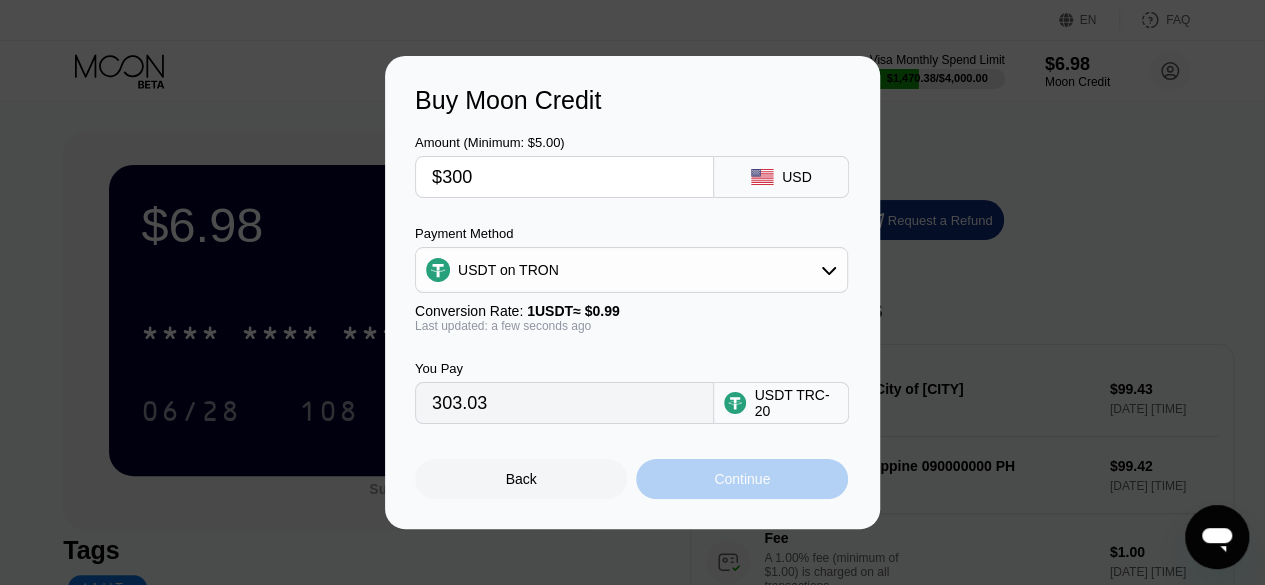 click on "Continue" at bounding box center (742, 479) 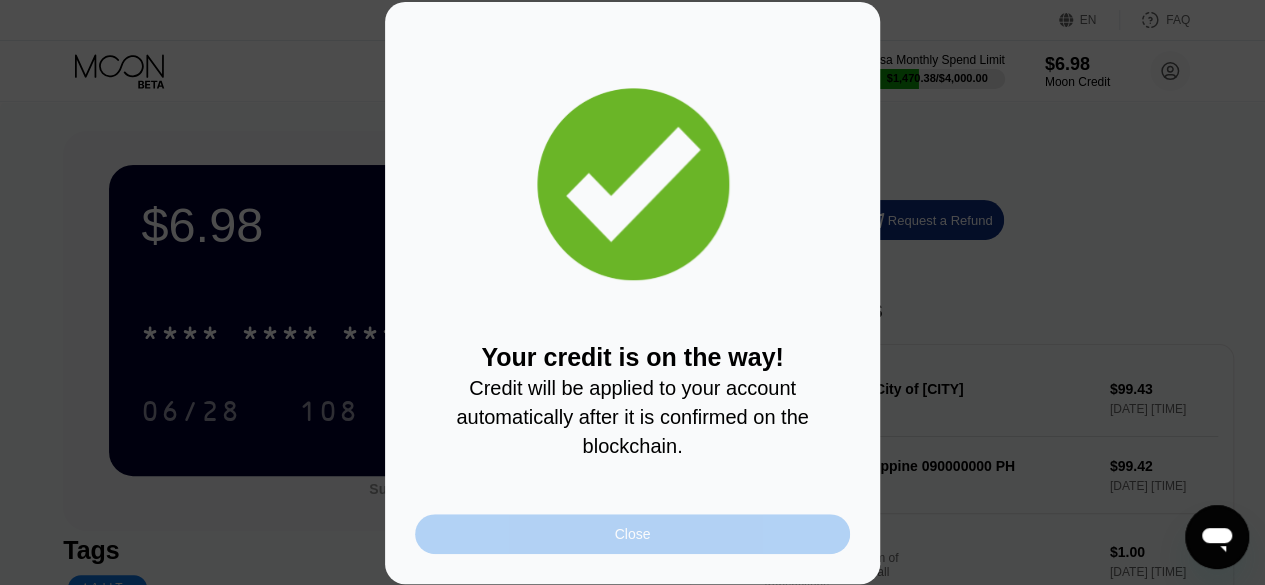 click on "Close" at bounding box center (632, 534) 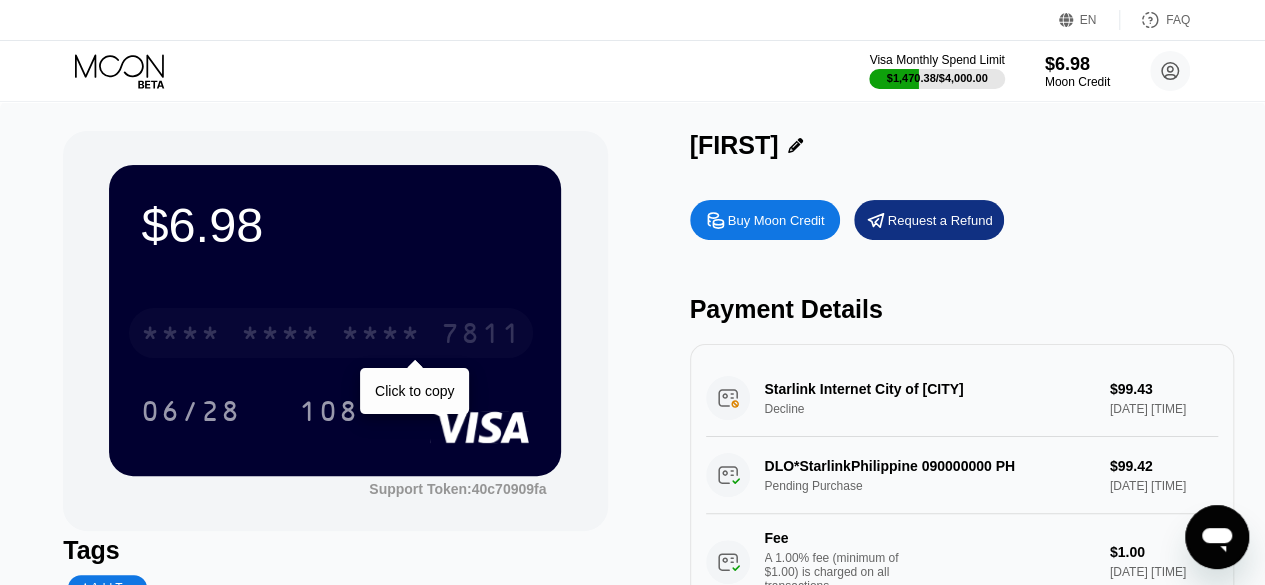 click on "* * * *" at bounding box center (381, 336) 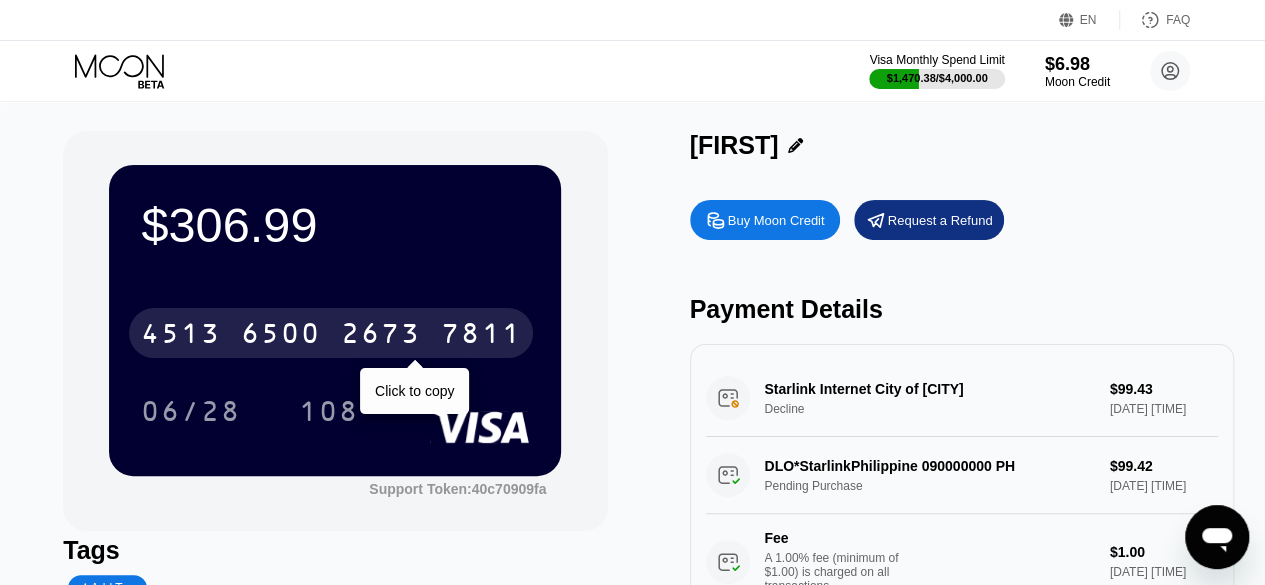 click on "6500" at bounding box center (281, 336) 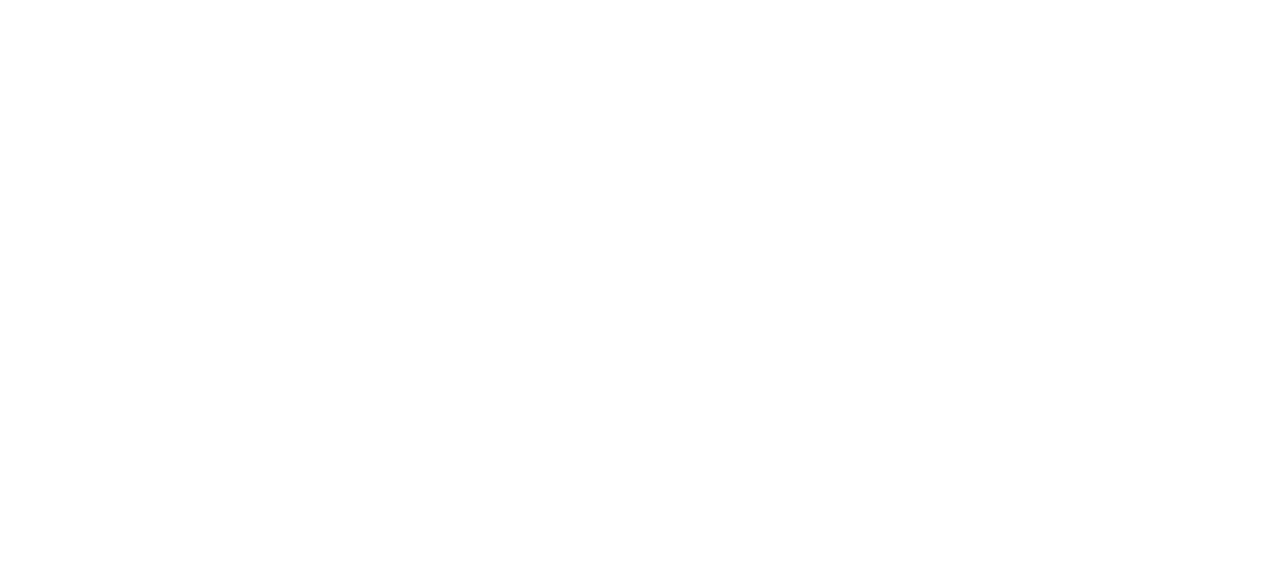 scroll, scrollTop: 0, scrollLeft: 0, axis: both 